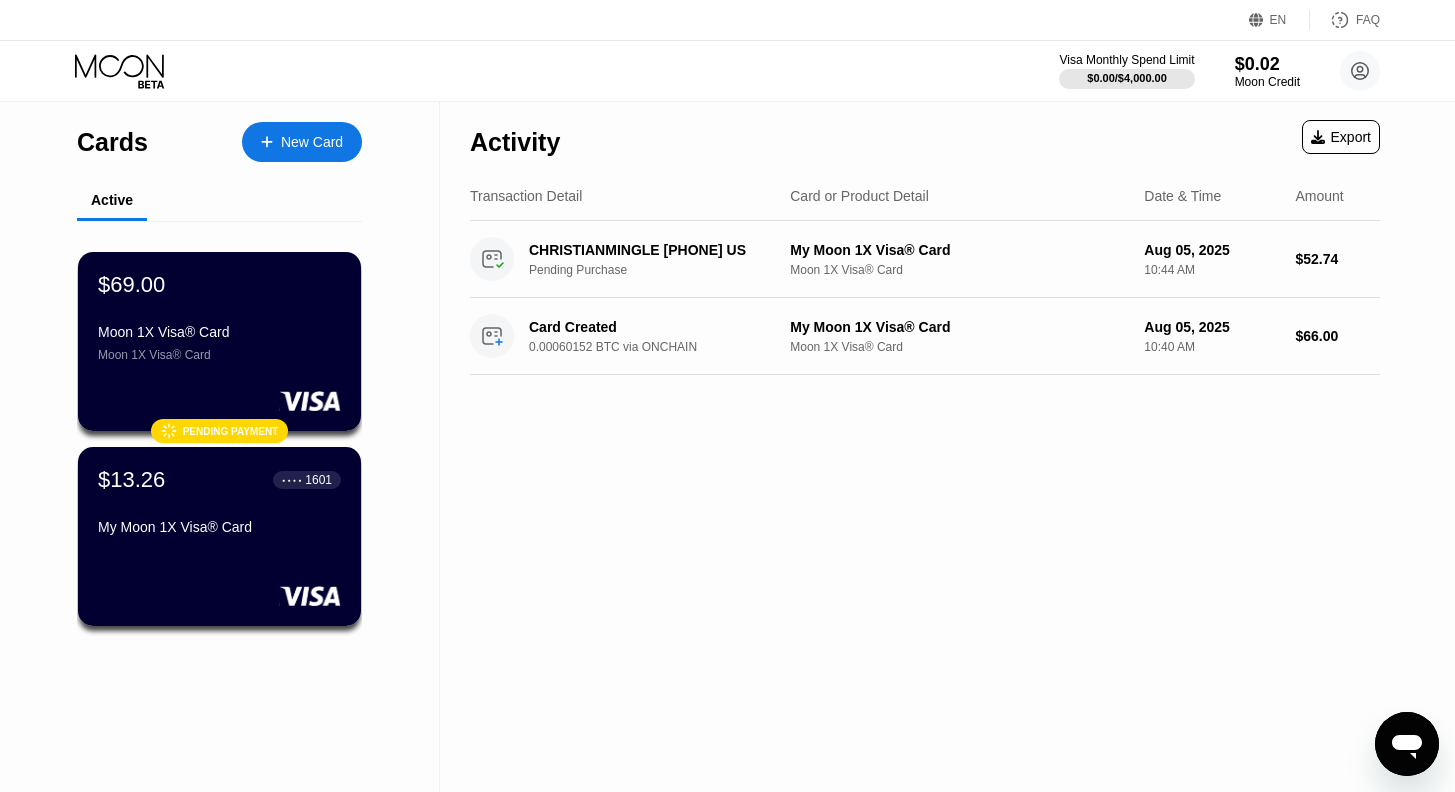 scroll, scrollTop: 0, scrollLeft: 0, axis: both 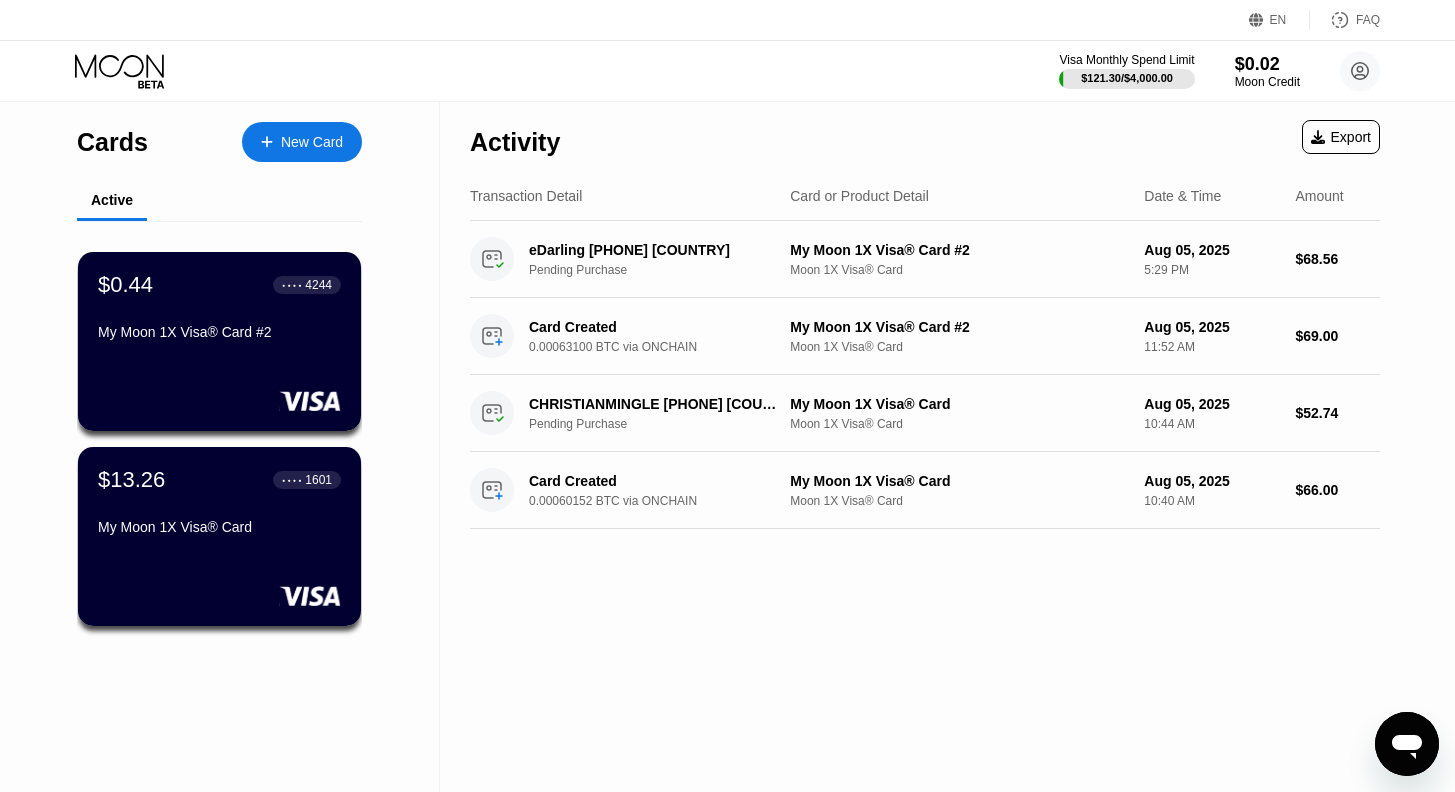 click on "New Card" at bounding box center [312, 142] 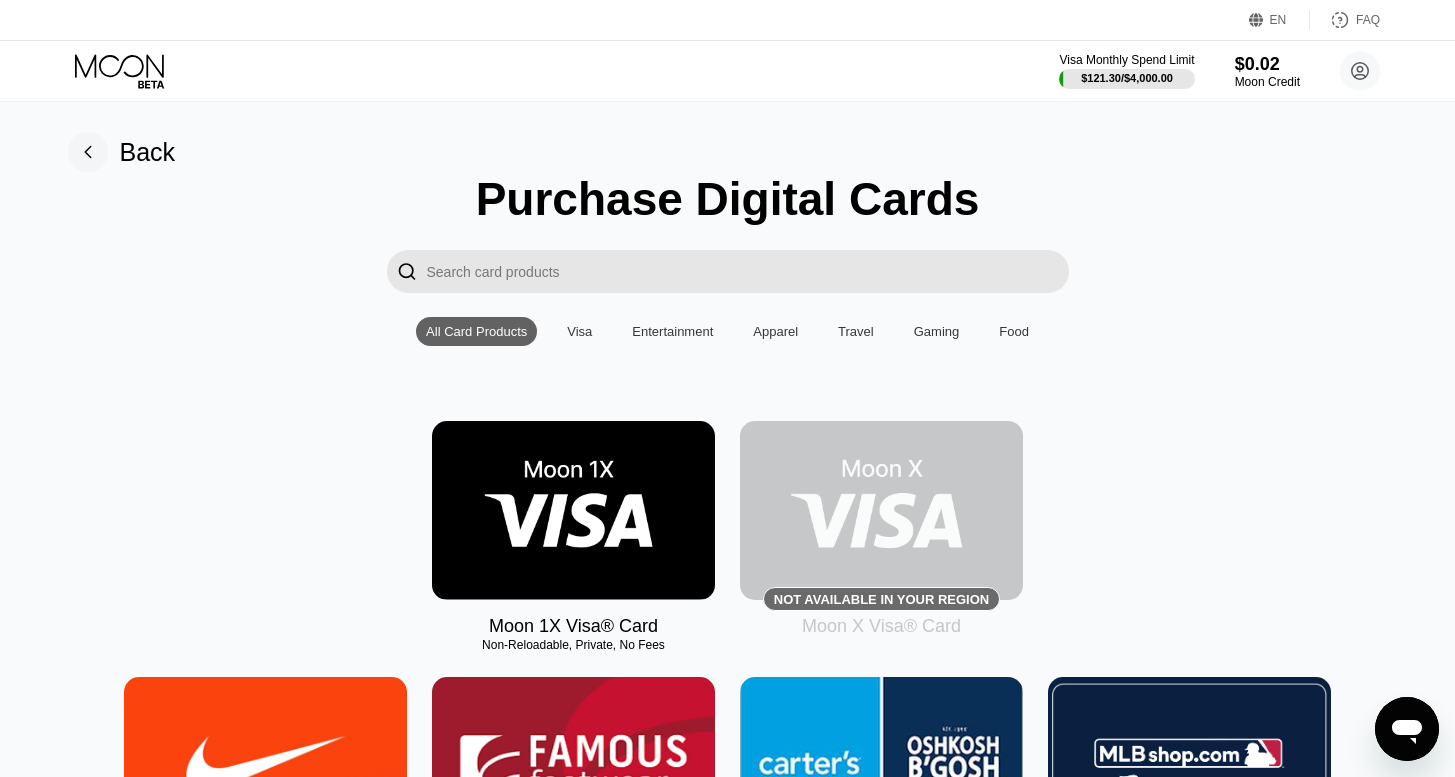 click at bounding box center [573, 510] 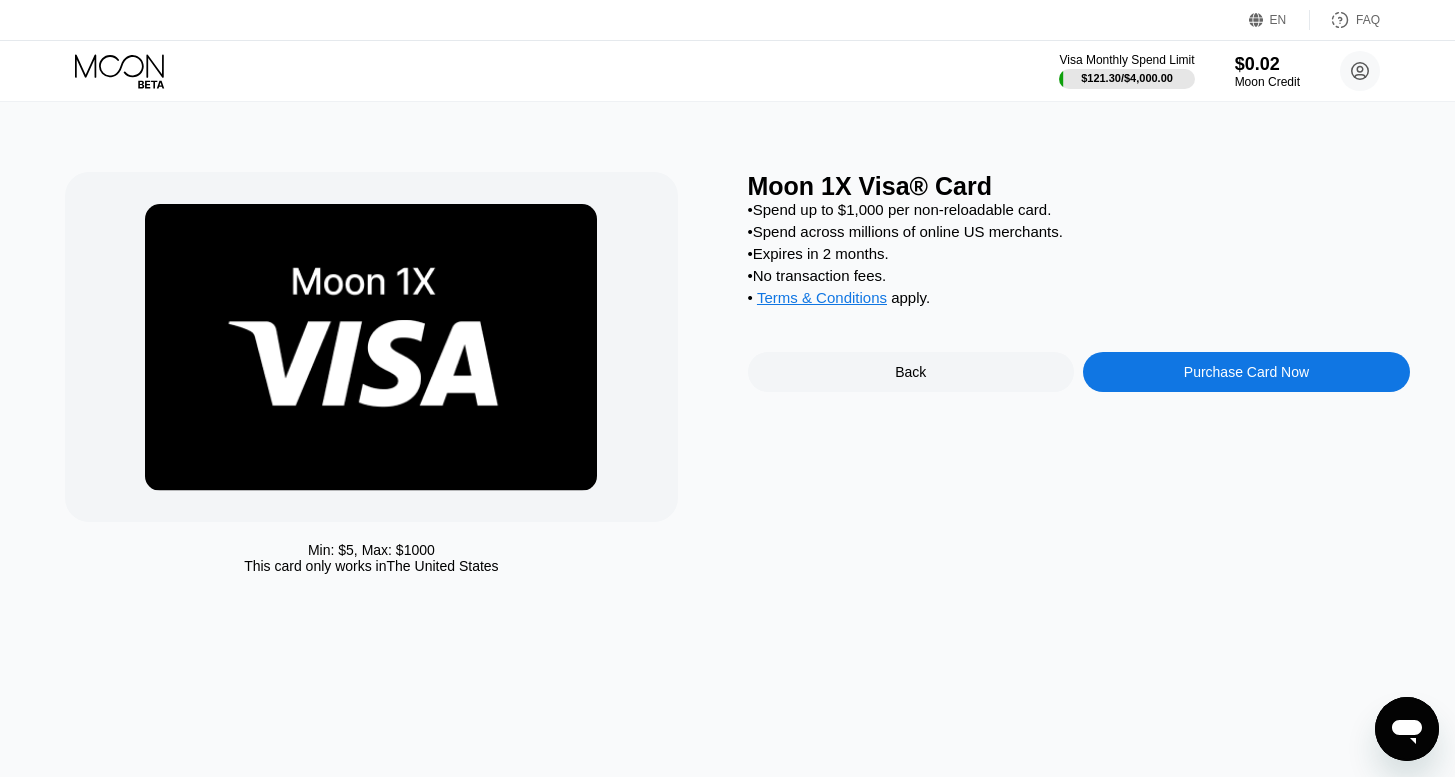 click on "Purchase Card Now" at bounding box center [1246, 372] 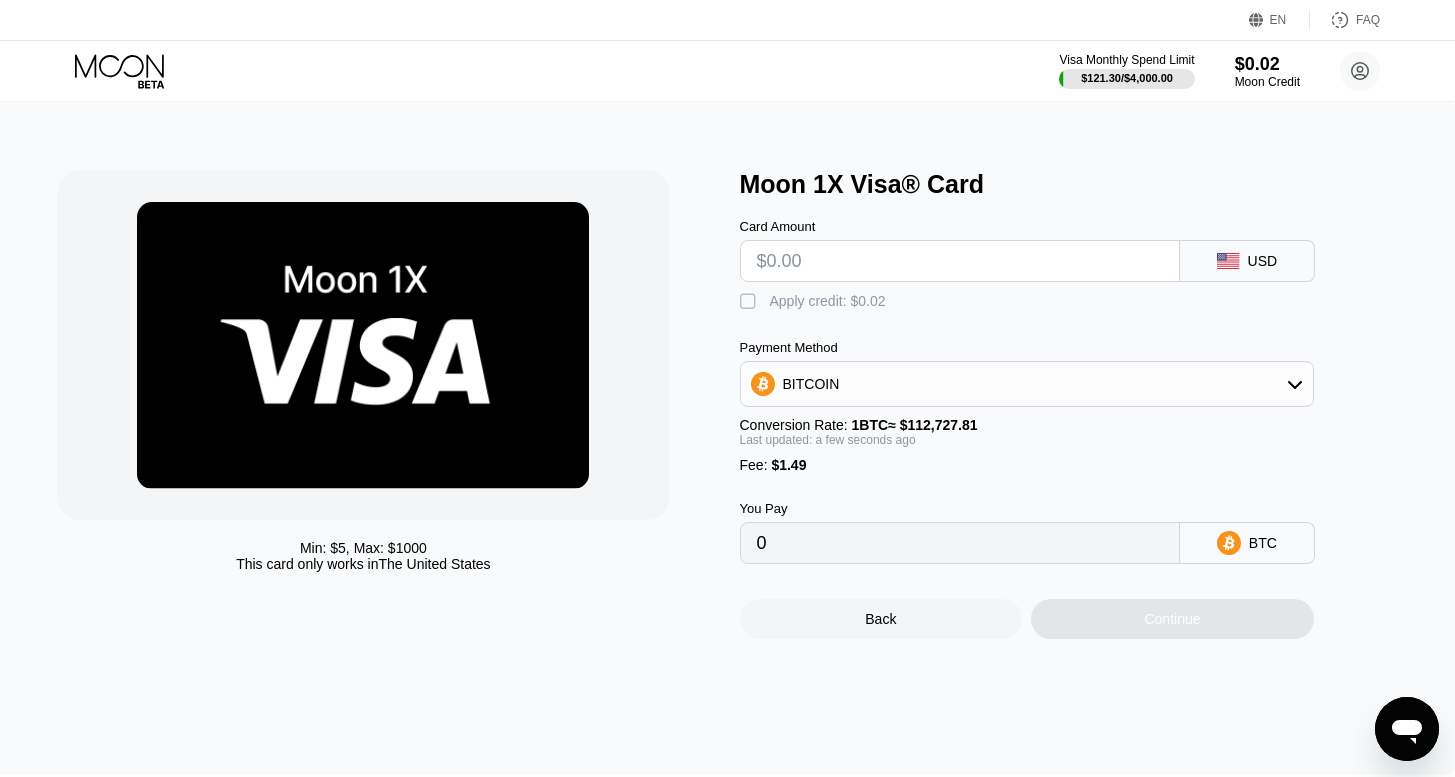 scroll, scrollTop: 5, scrollLeft: 8, axis: both 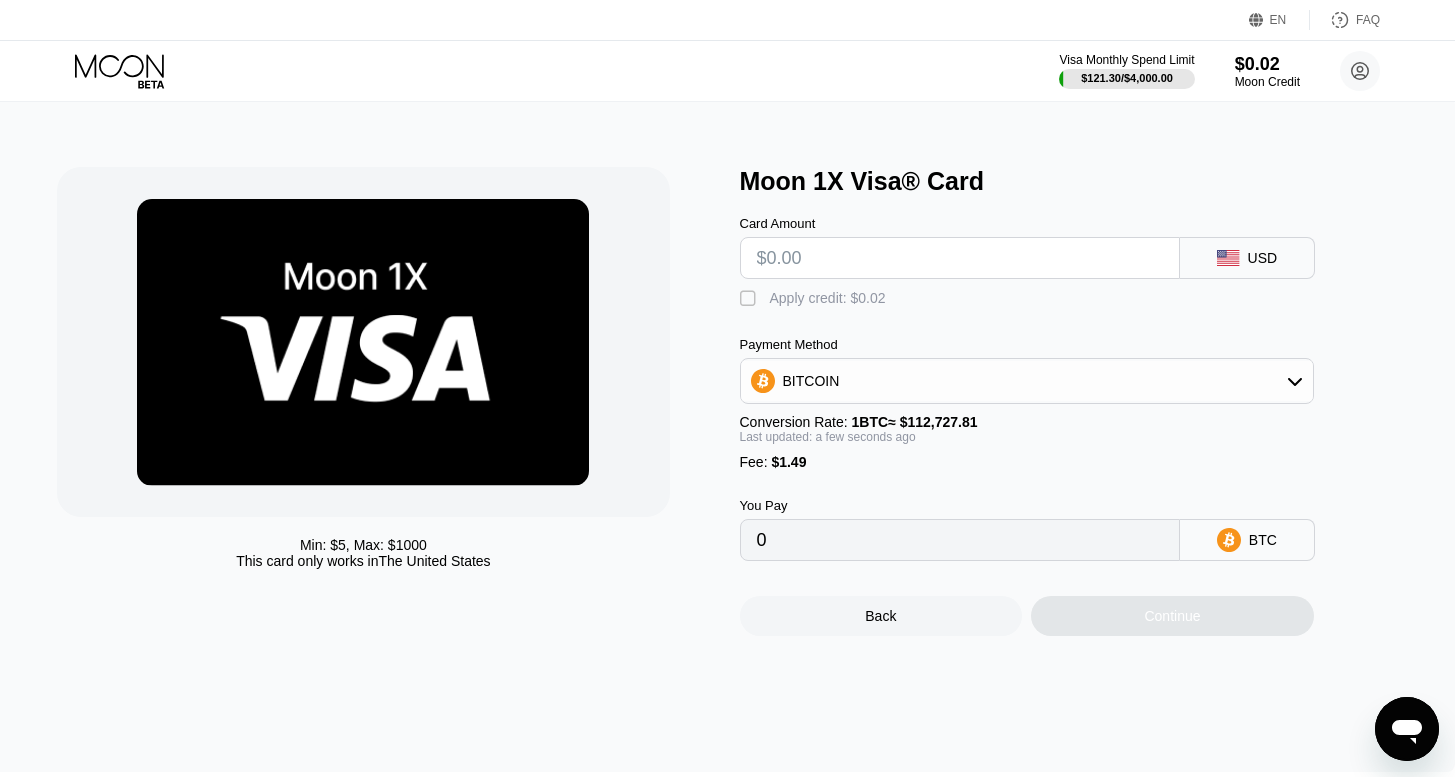 click at bounding box center [960, 258] 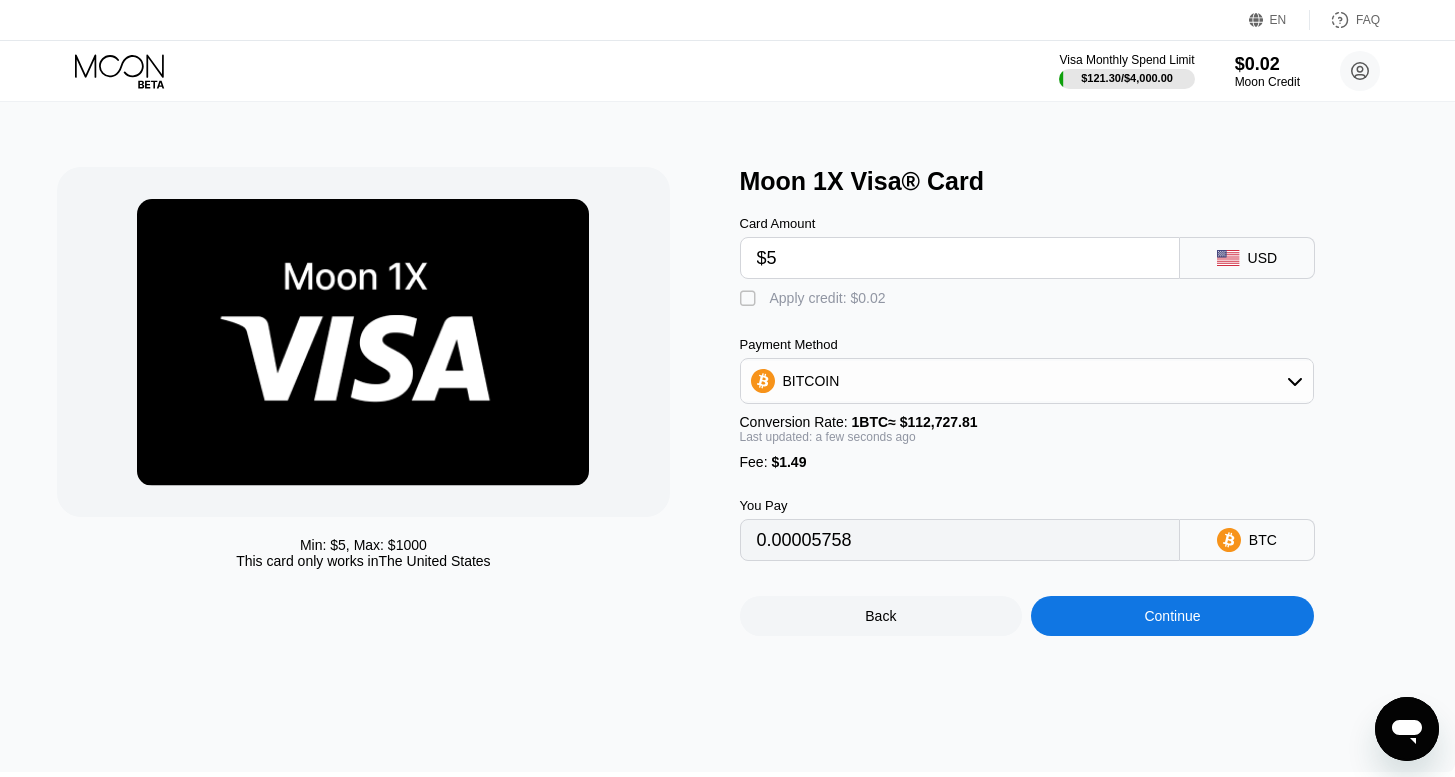 type on "0.00005758" 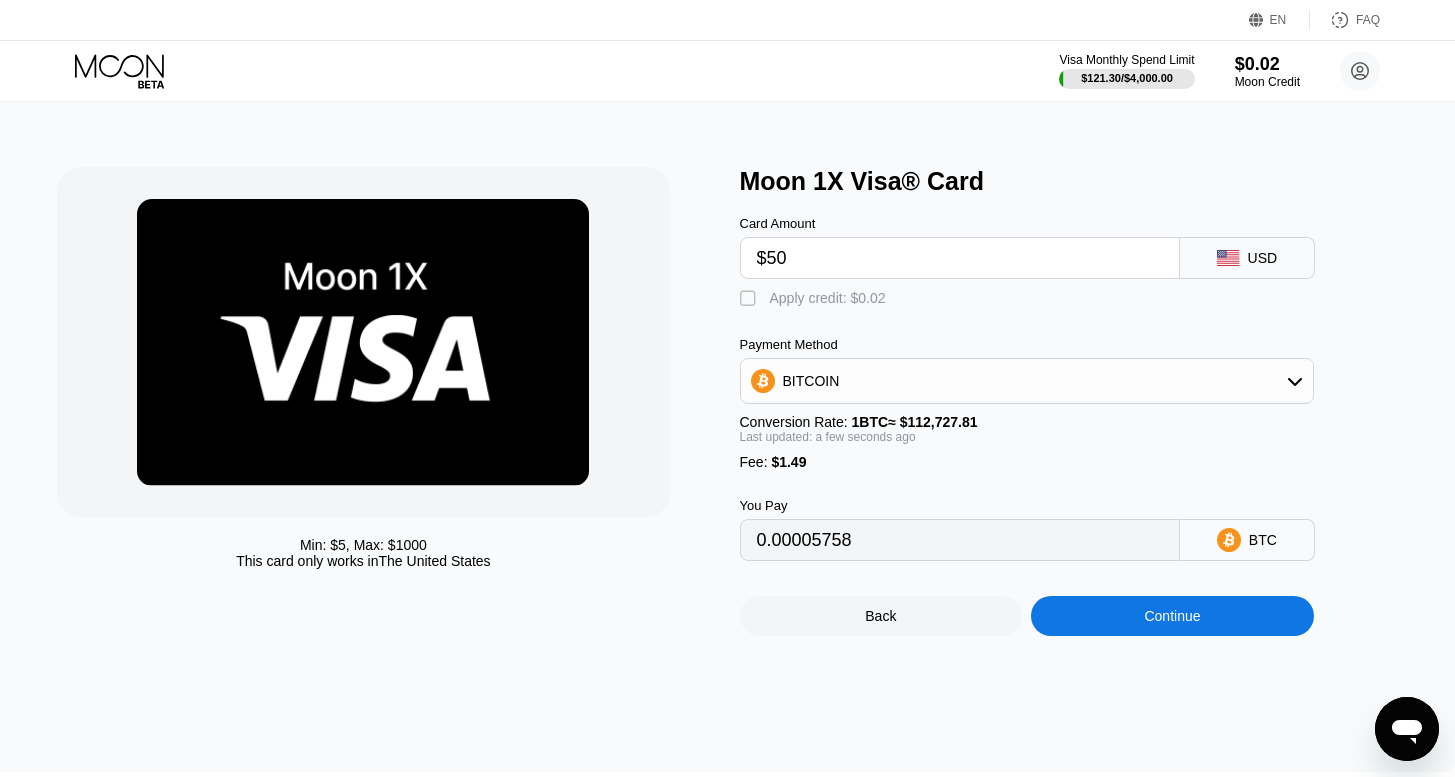 type on "0.00045677" 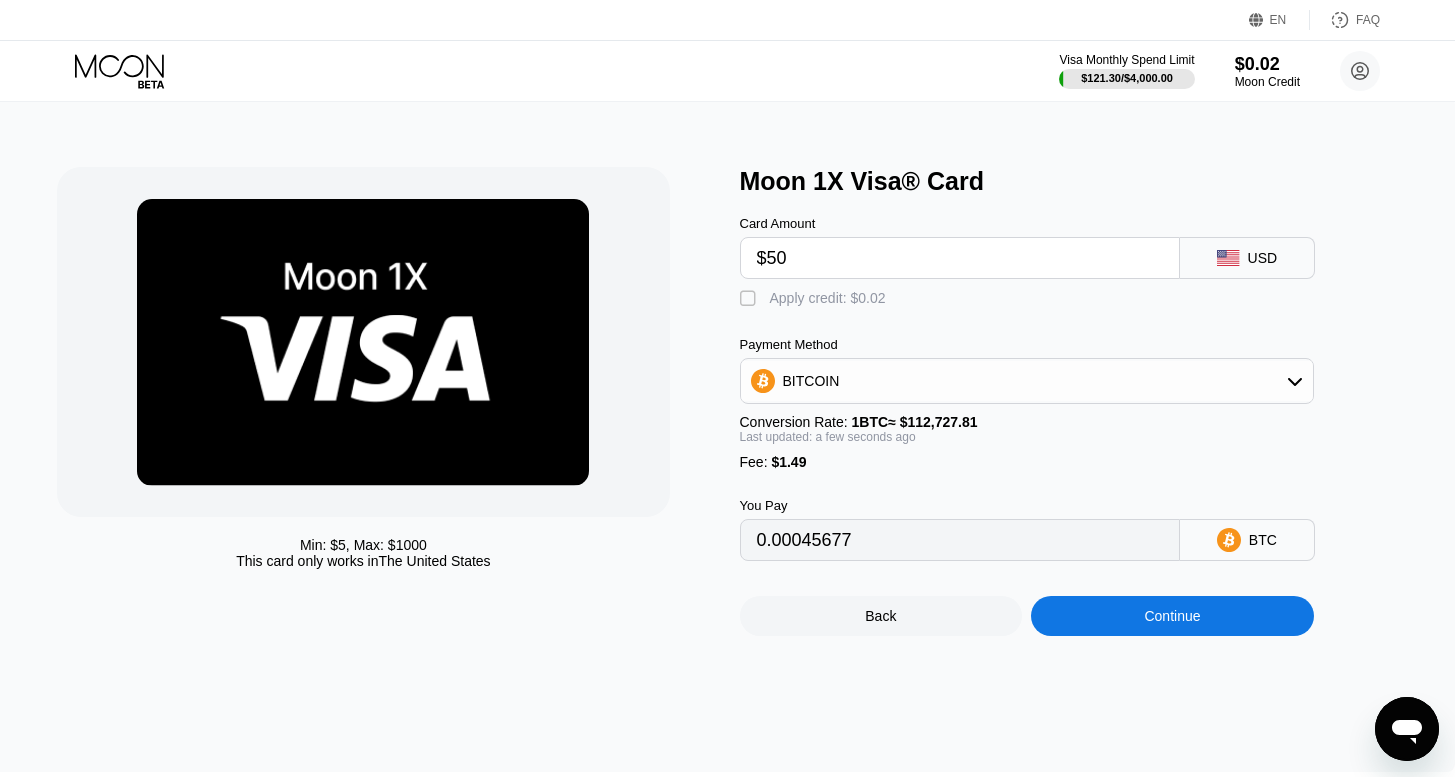 type on "$50" 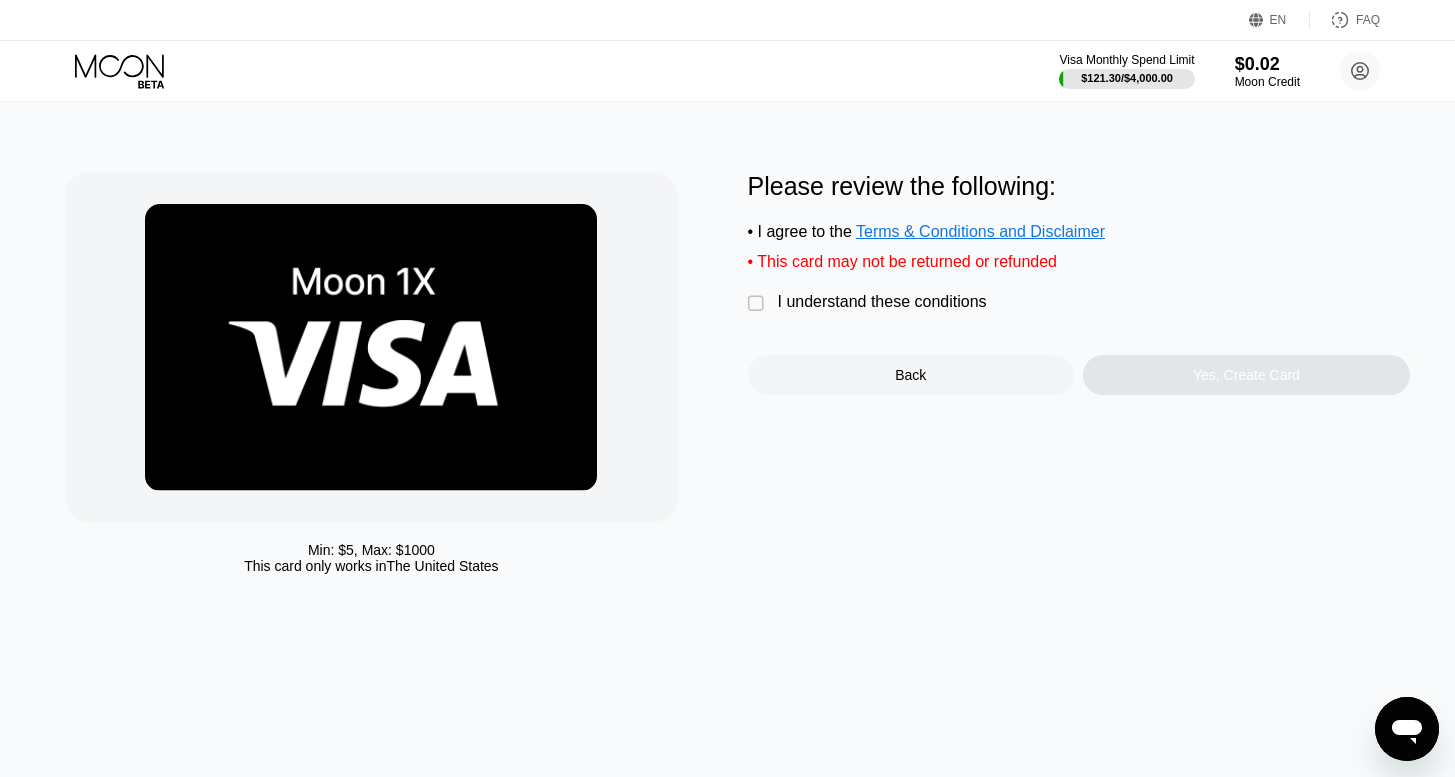 scroll, scrollTop: 0, scrollLeft: 0, axis: both 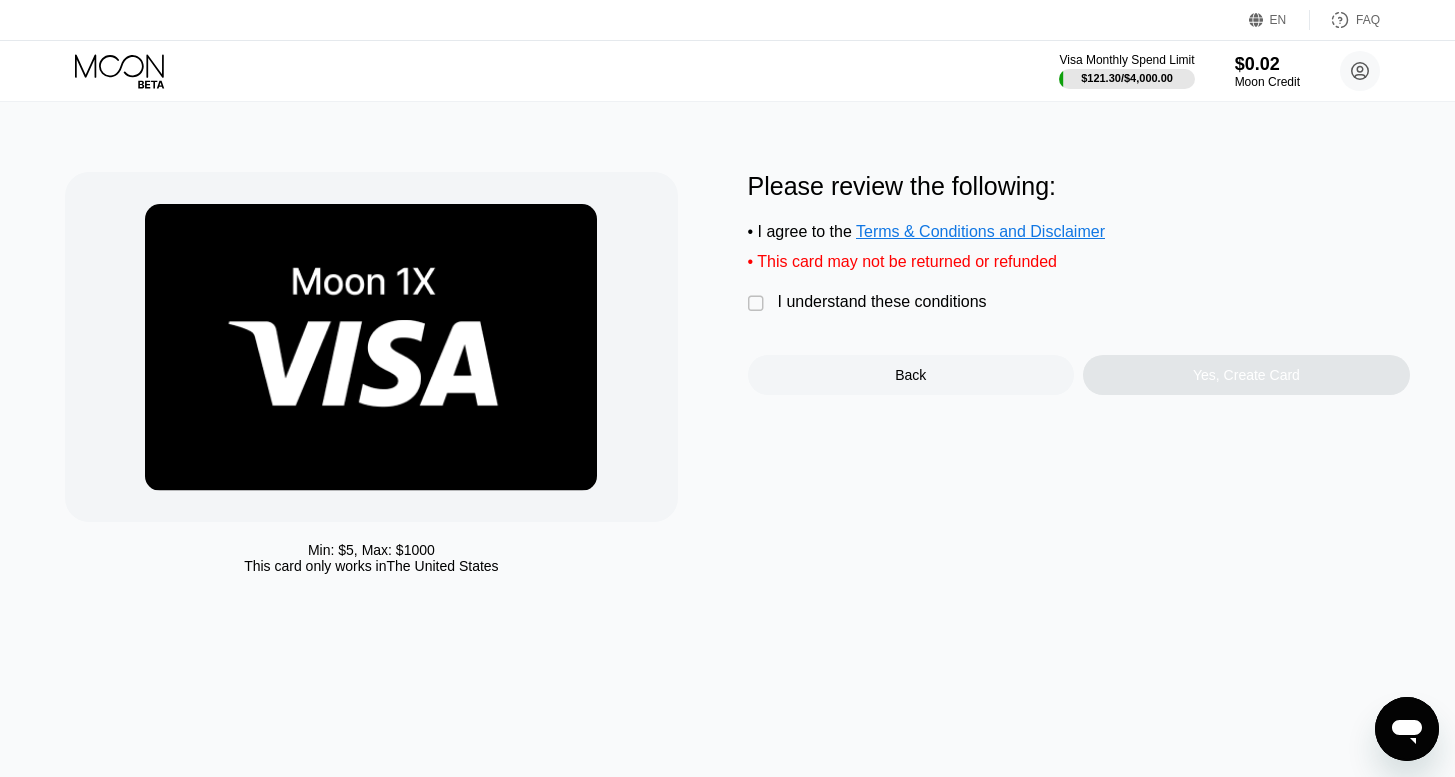 click on "I understand these conditions" at bounding box center (882, 302) 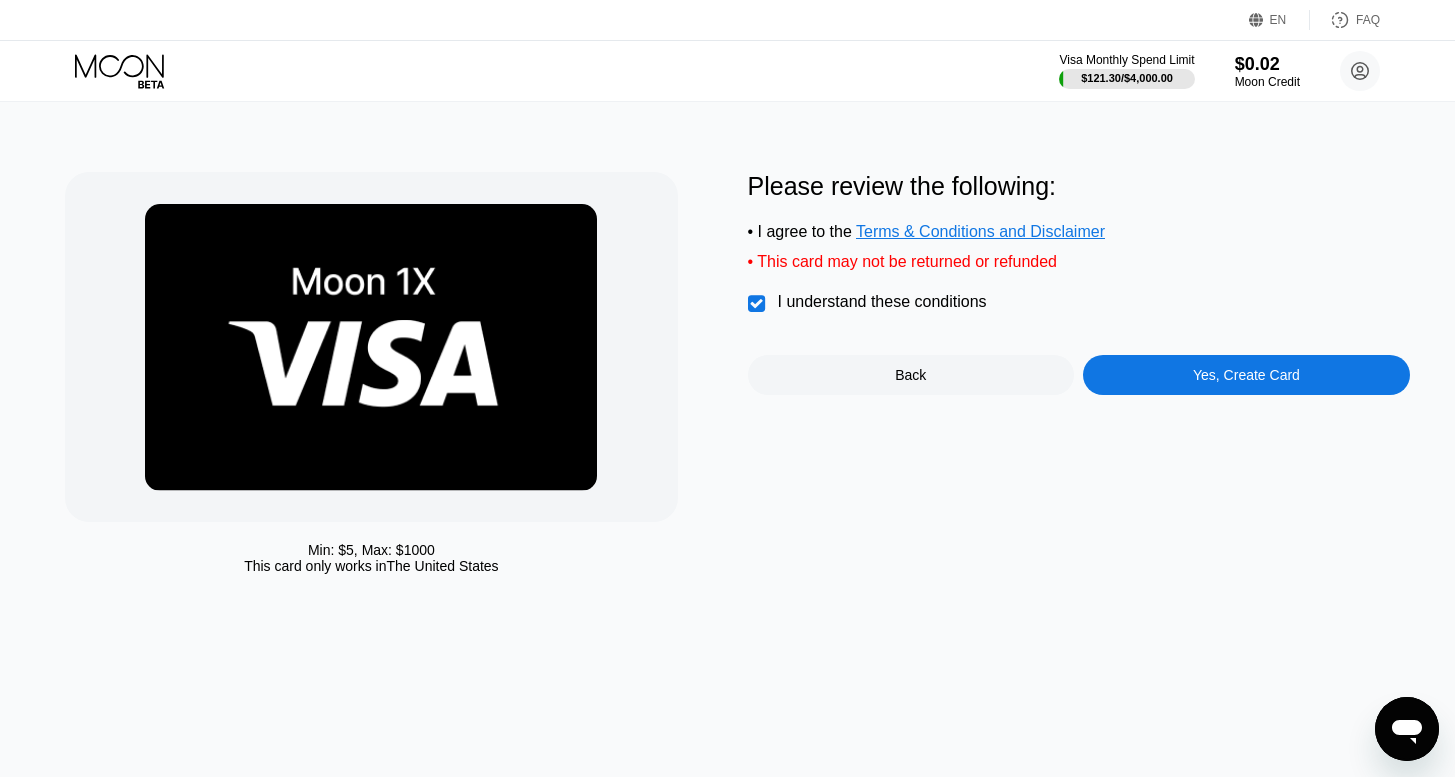 click on "Yes, Create Card" at bounding box center [1246, 375] 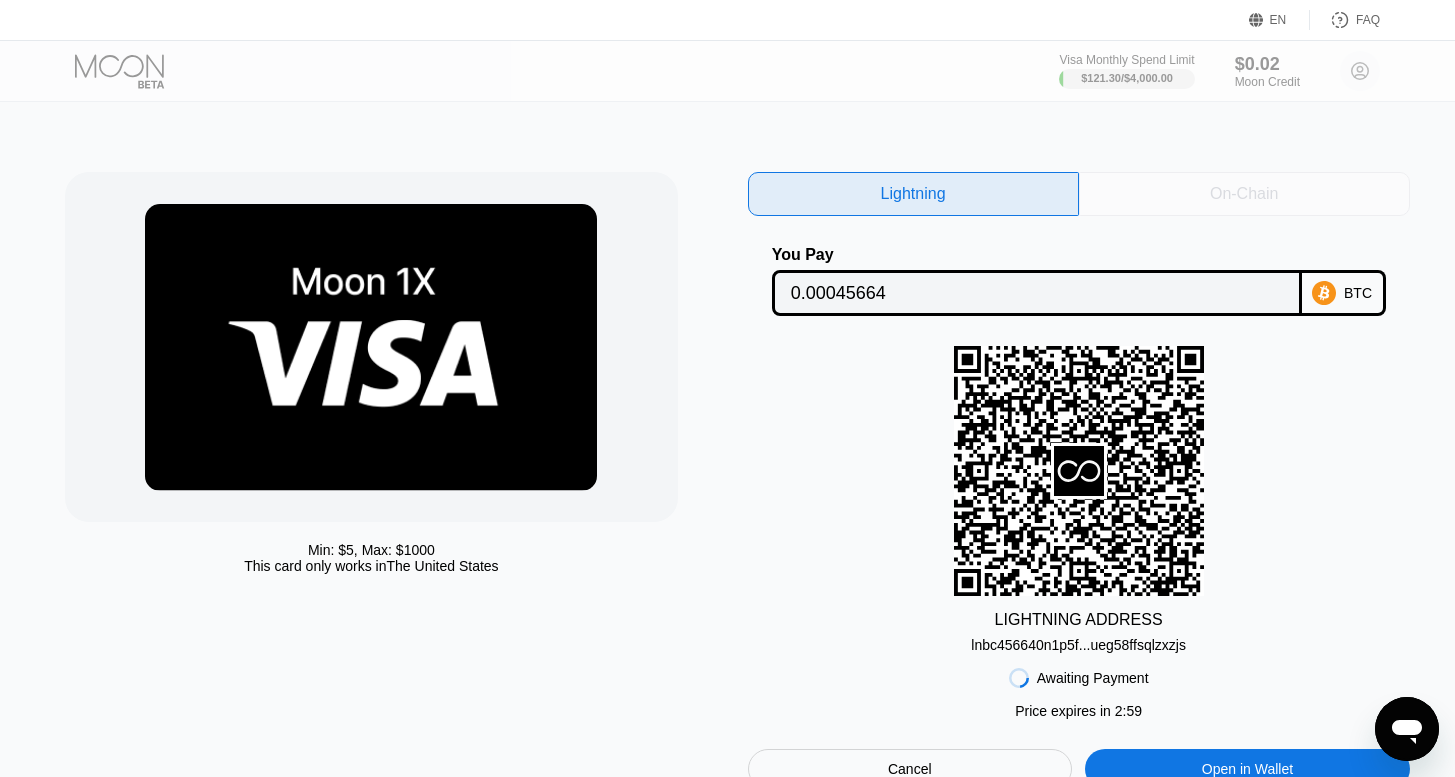 click on "On-Chain" at bounding box center [1244, 194] 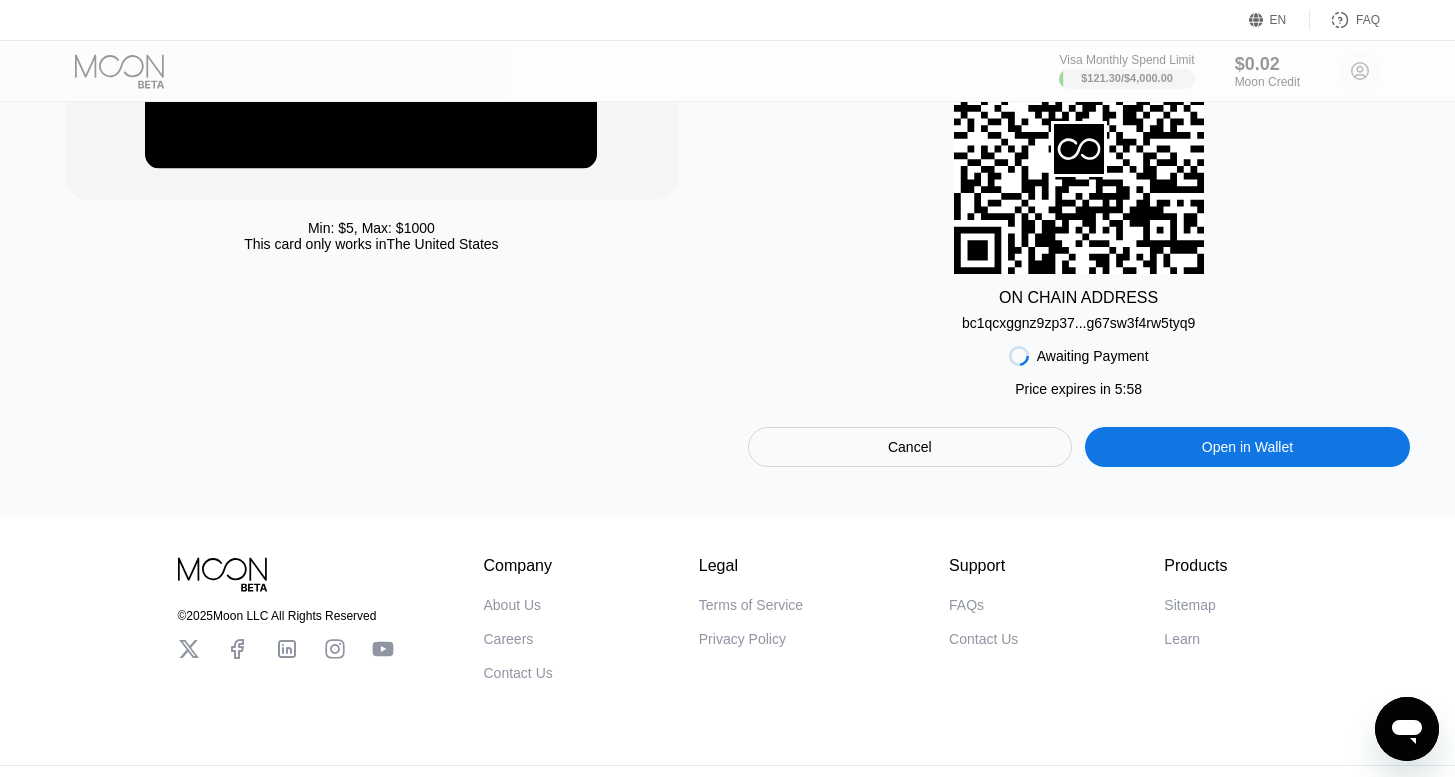 scroll, scrollTop: 325, scrollLeft: 0, axis: vertical 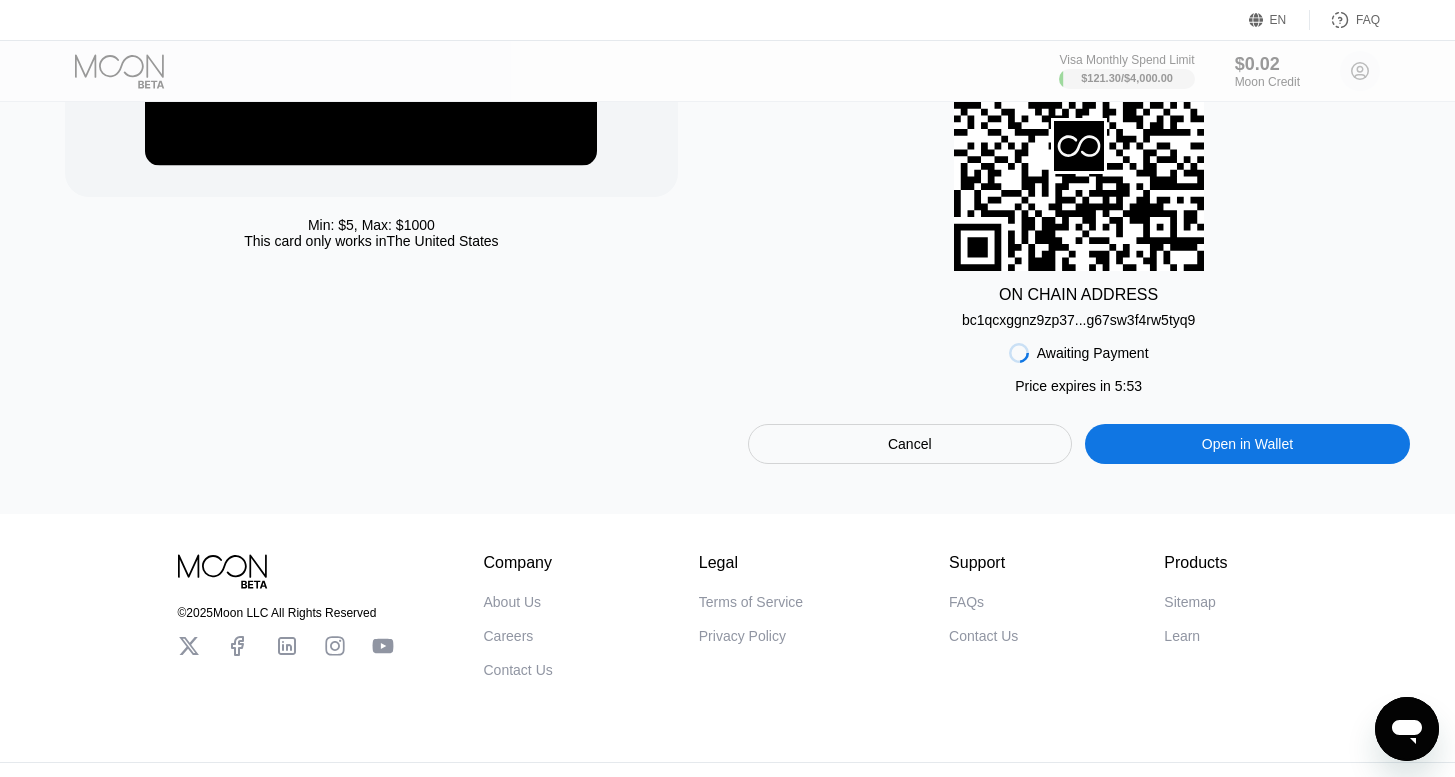 click on "bc1qcxggnz9zp37...g67sw3f4rw5tyq9" at bounding box center [1078, 320] 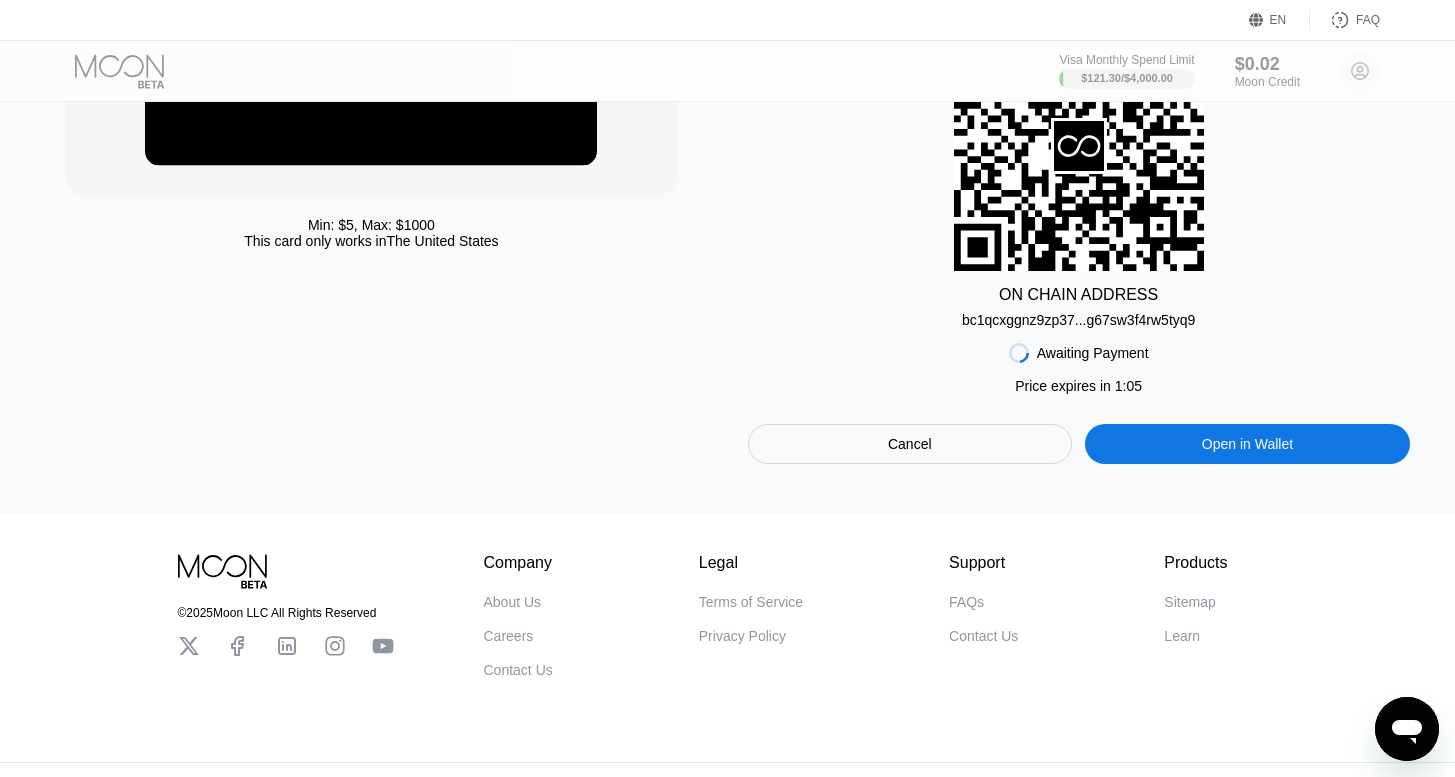scroll, scrollTop: 0, scrollLeft: 0, axis: both 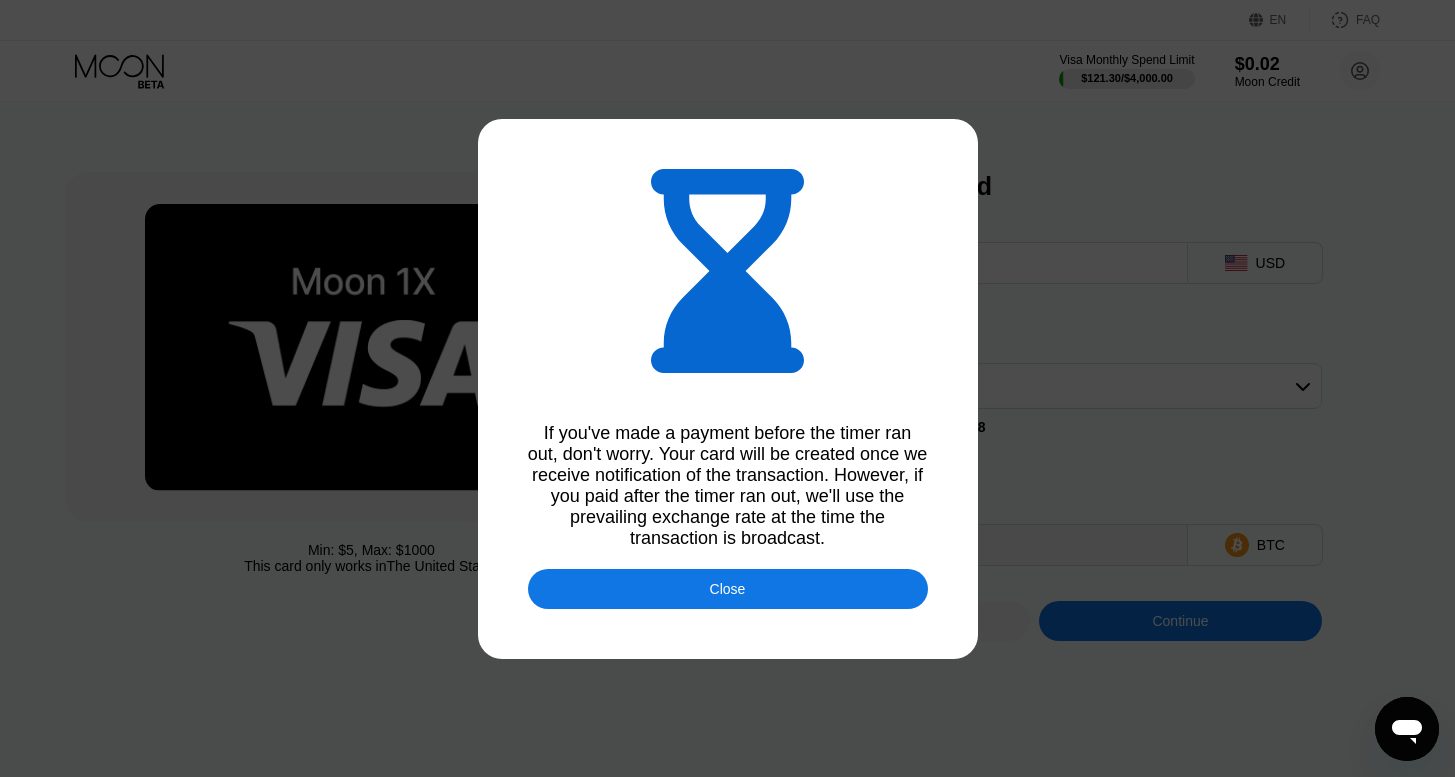 type on "0.00045660" 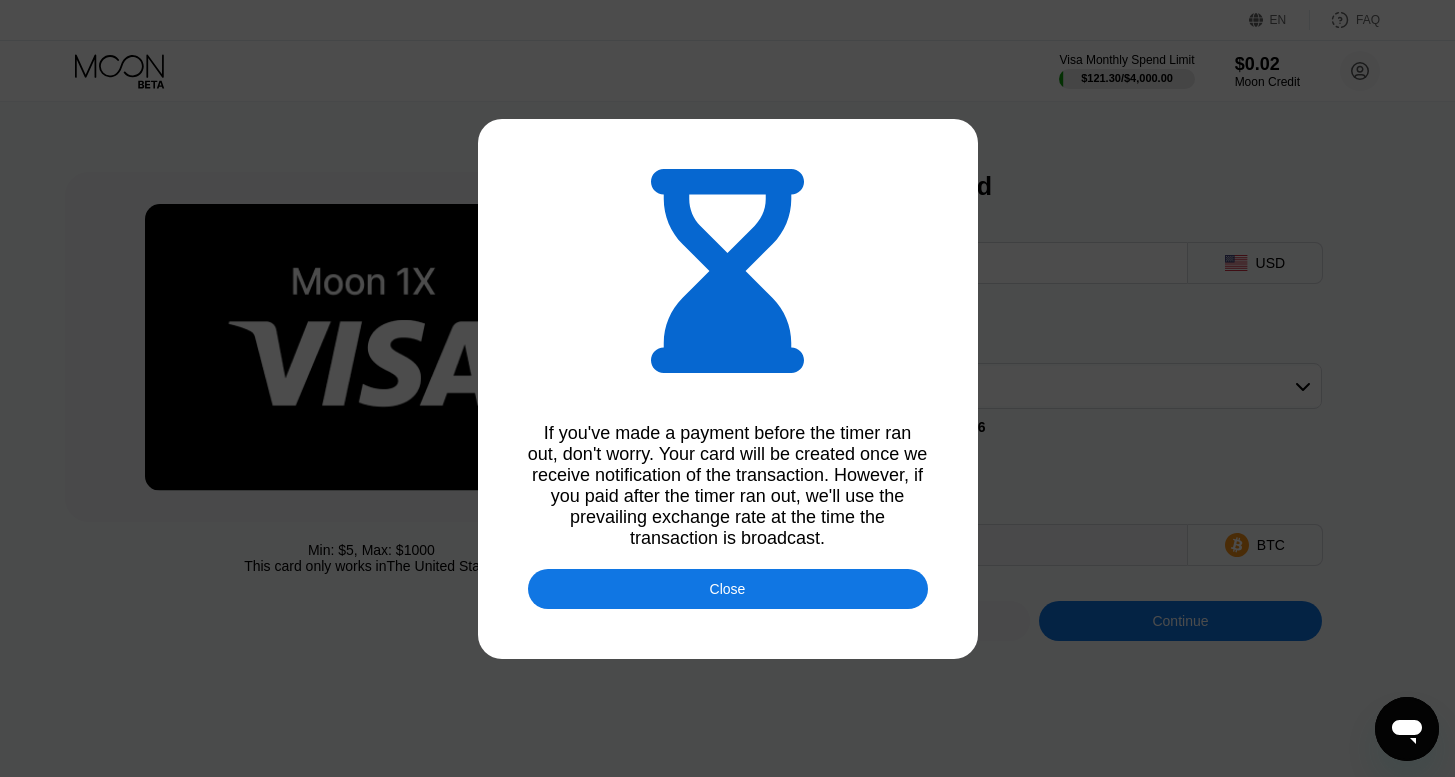 click on "Close" at bounding box center (728, 589) 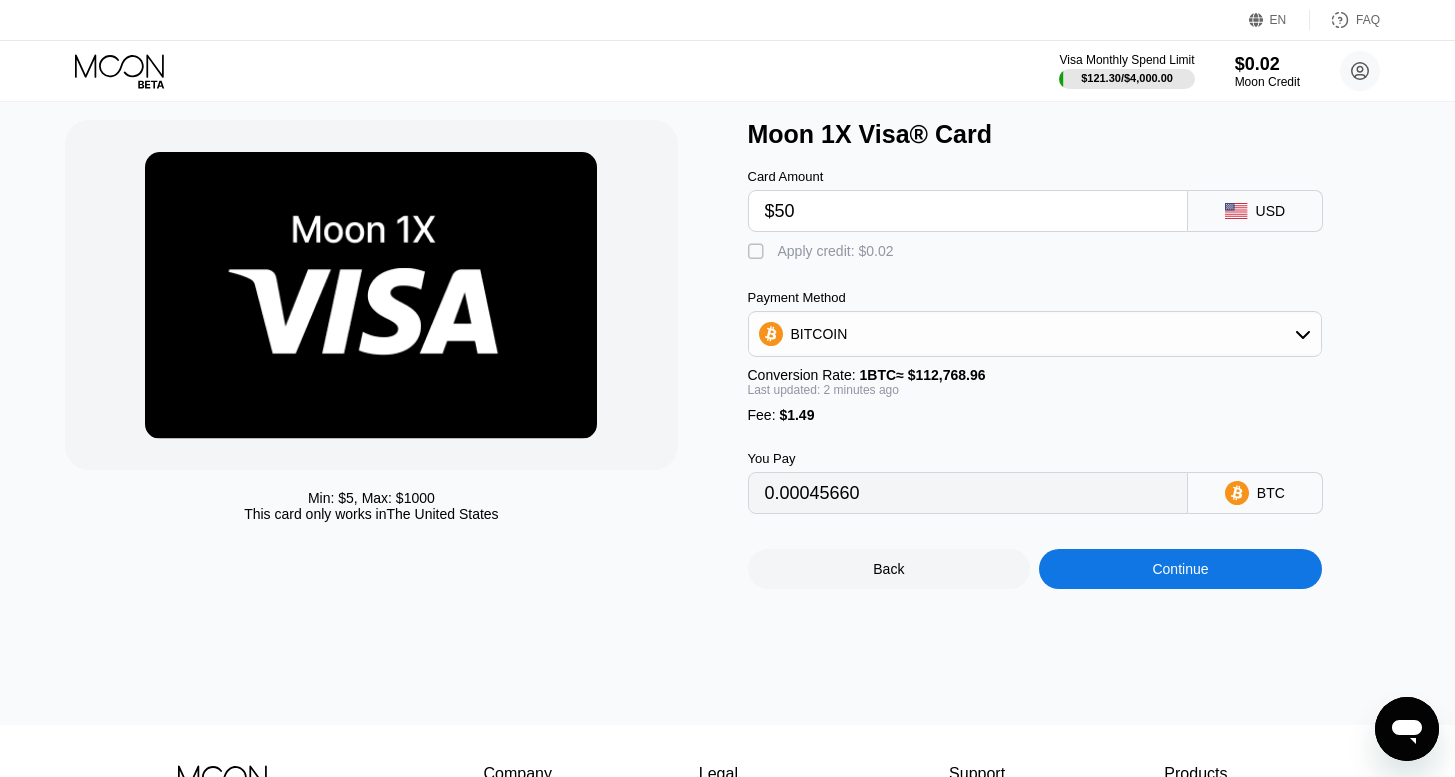 scroll, scrollTop: 58, scrollLeft: 0, axis: vertical 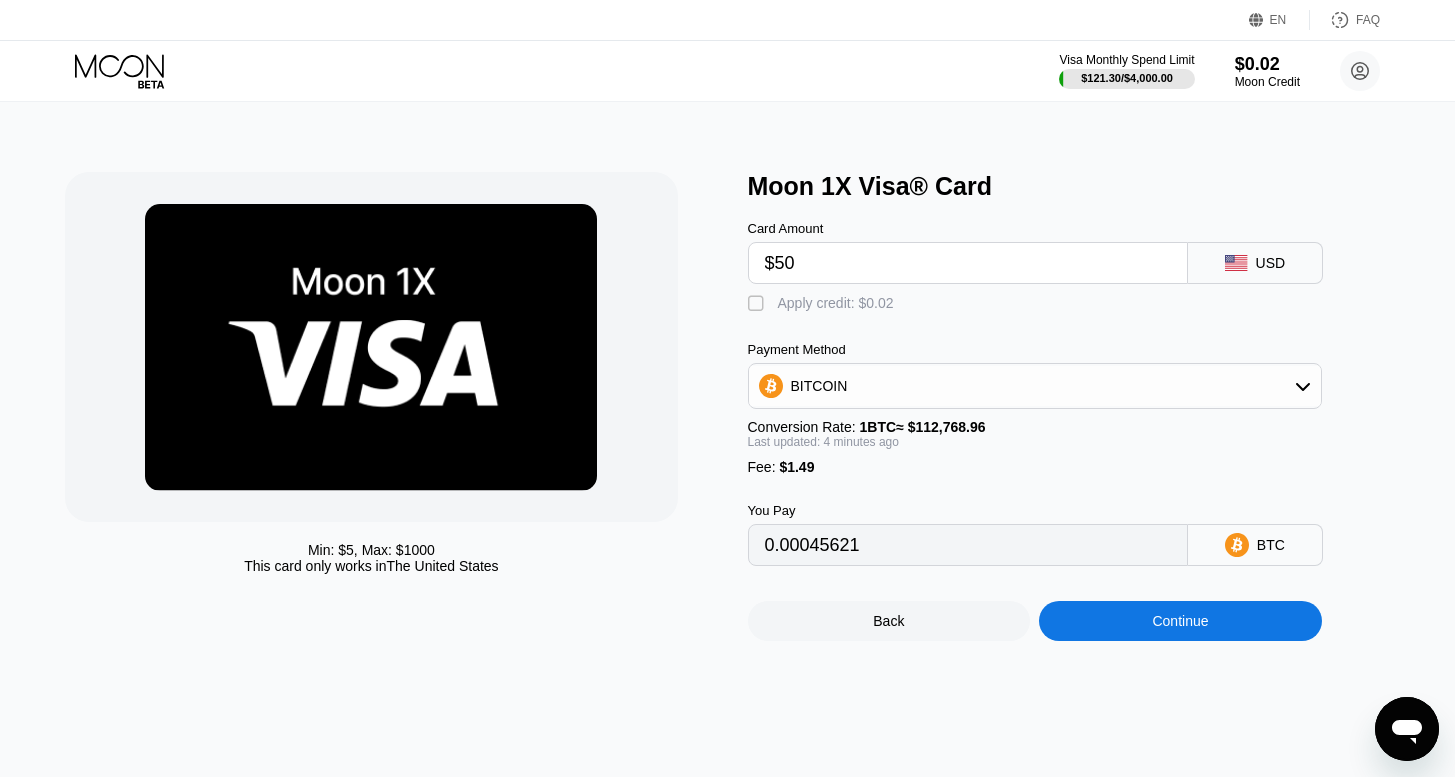 type on "0.00045621" 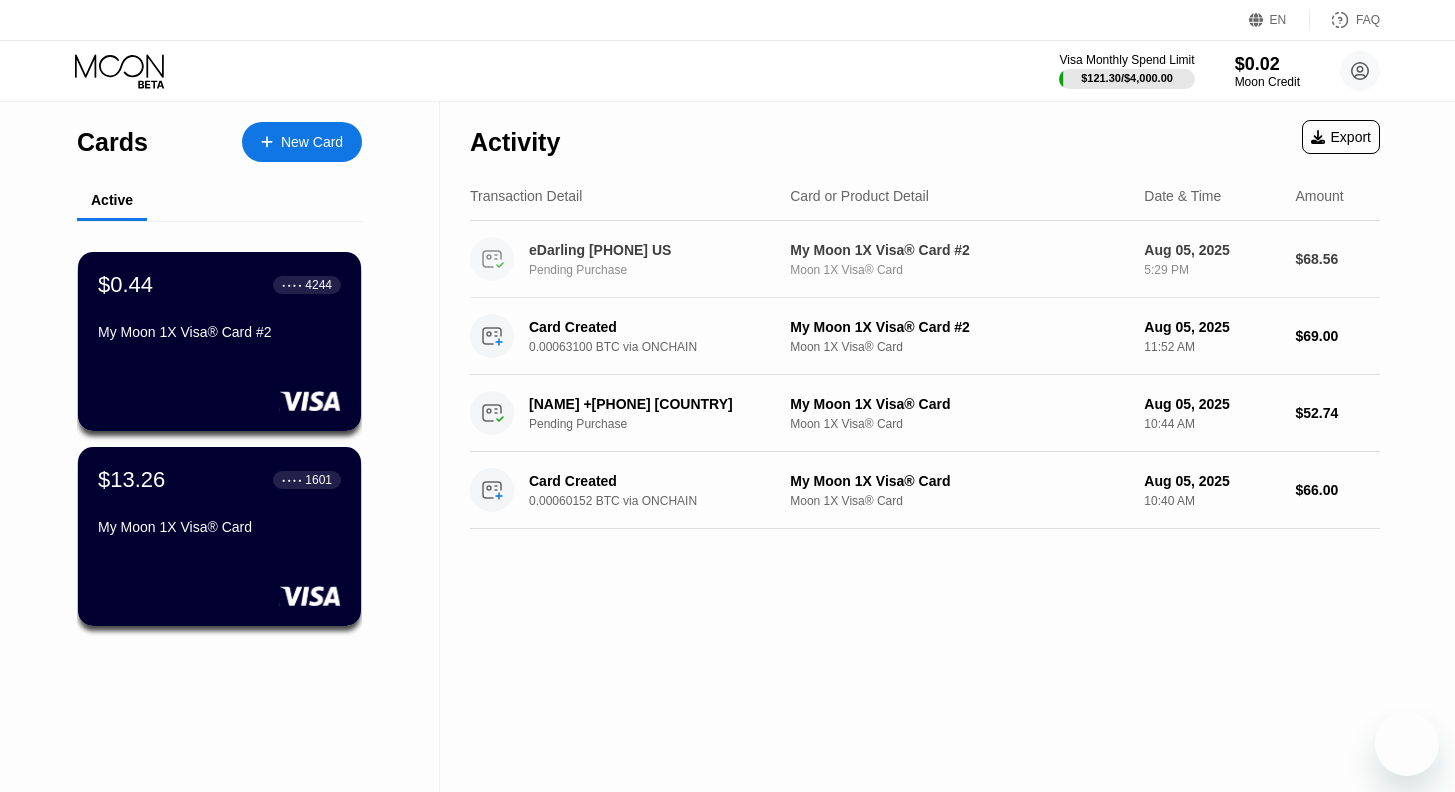 scroll, scrollTop: 0, scrollLeft: 0, axis: both 